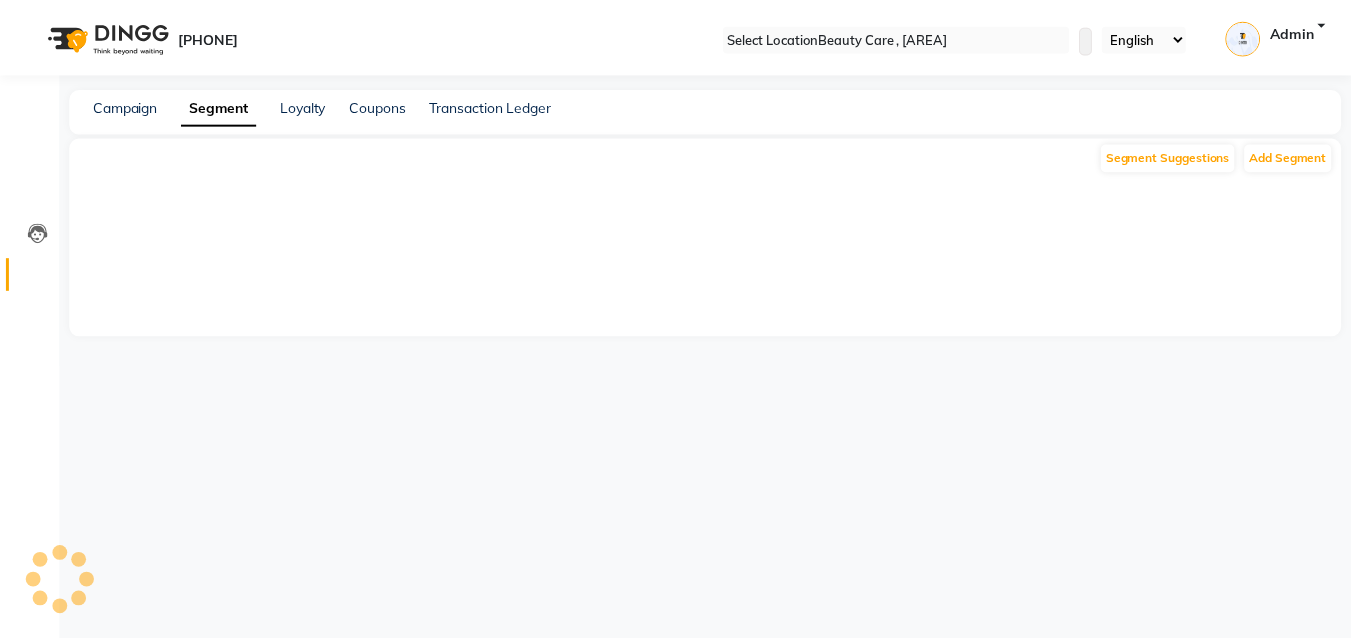 scroll, scrollTop: 0, scrollLeft: 0, axis: both 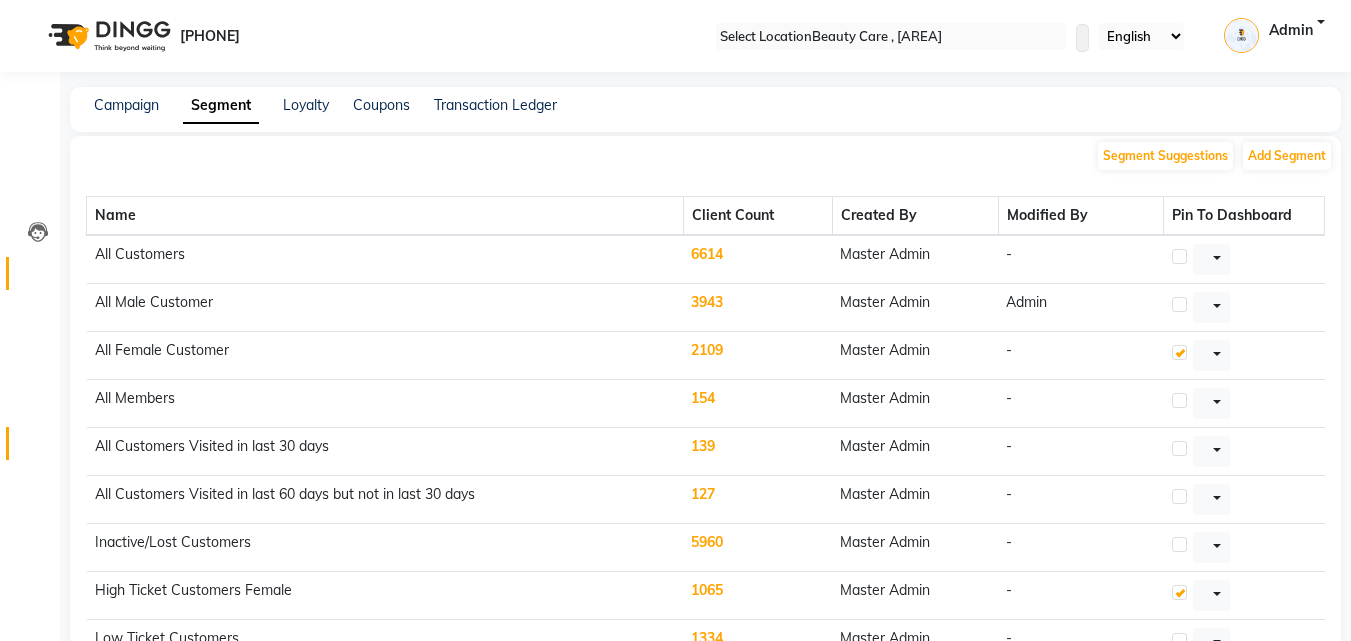 click at bounding box center (38, 448) 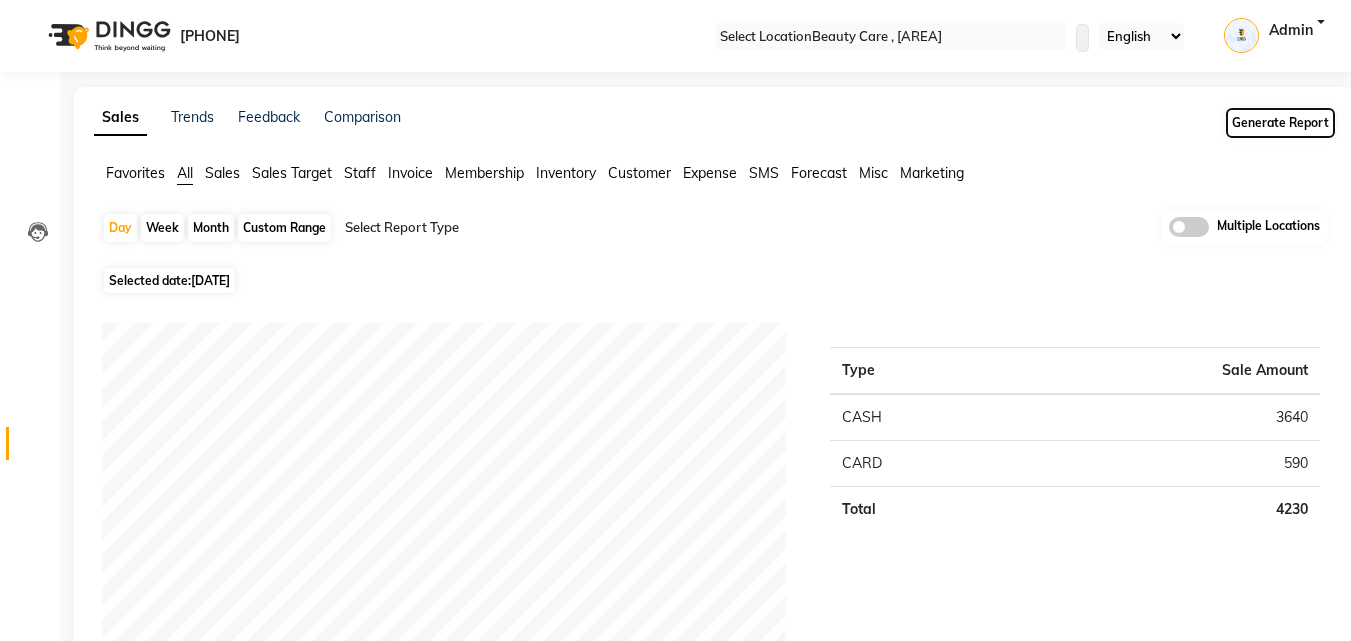 click on "Generate Report" at bounding box center [1280, 123] 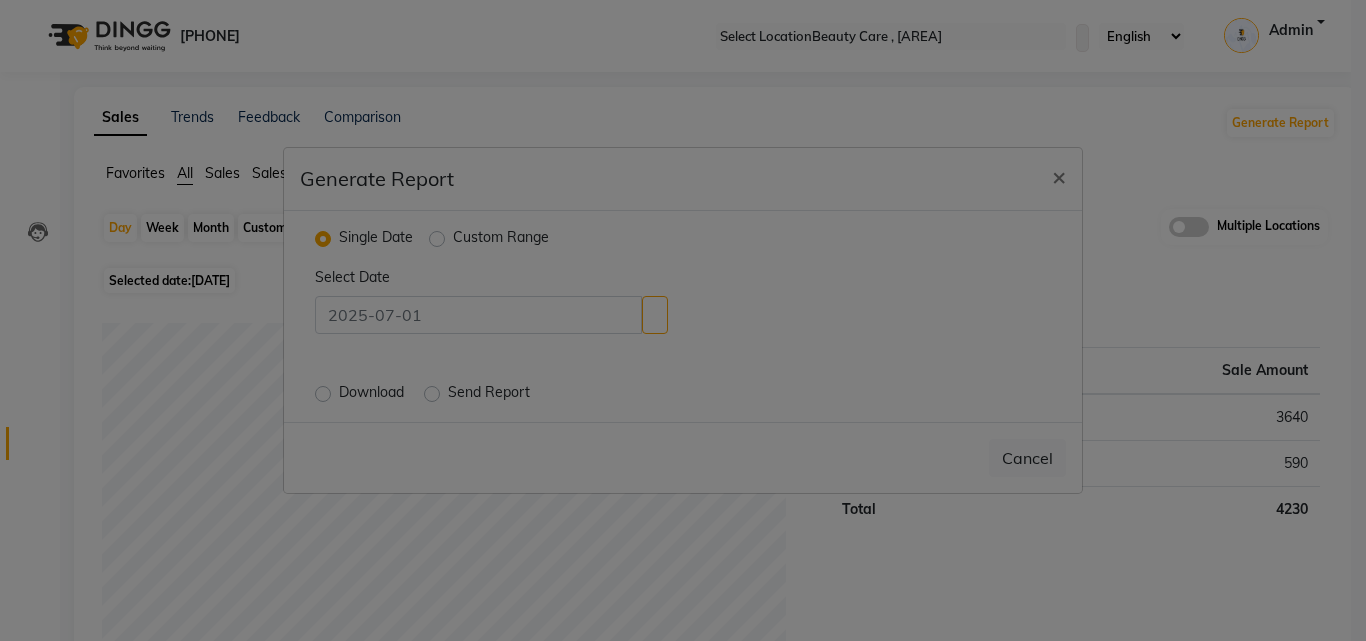 click on "Download" at bounding box center [373, 394] 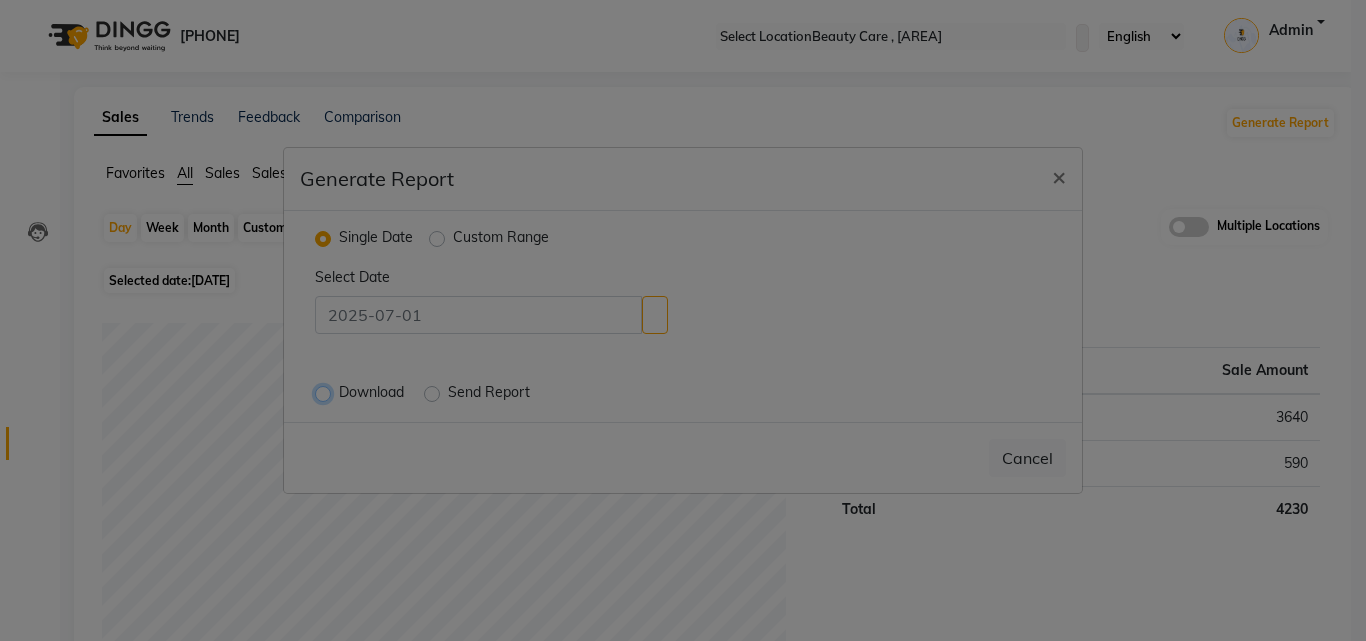 click on "Download" at bounding box center [325, 393] 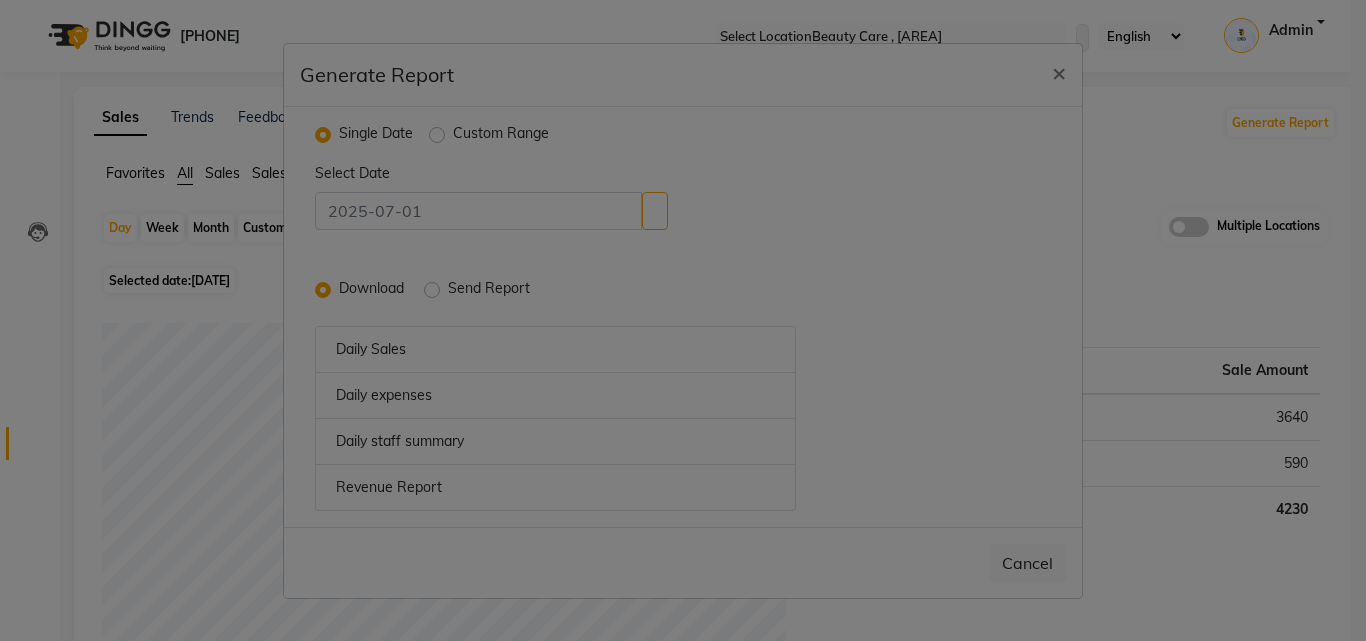 click on "Custom Range" at bounding box center [501, 135] 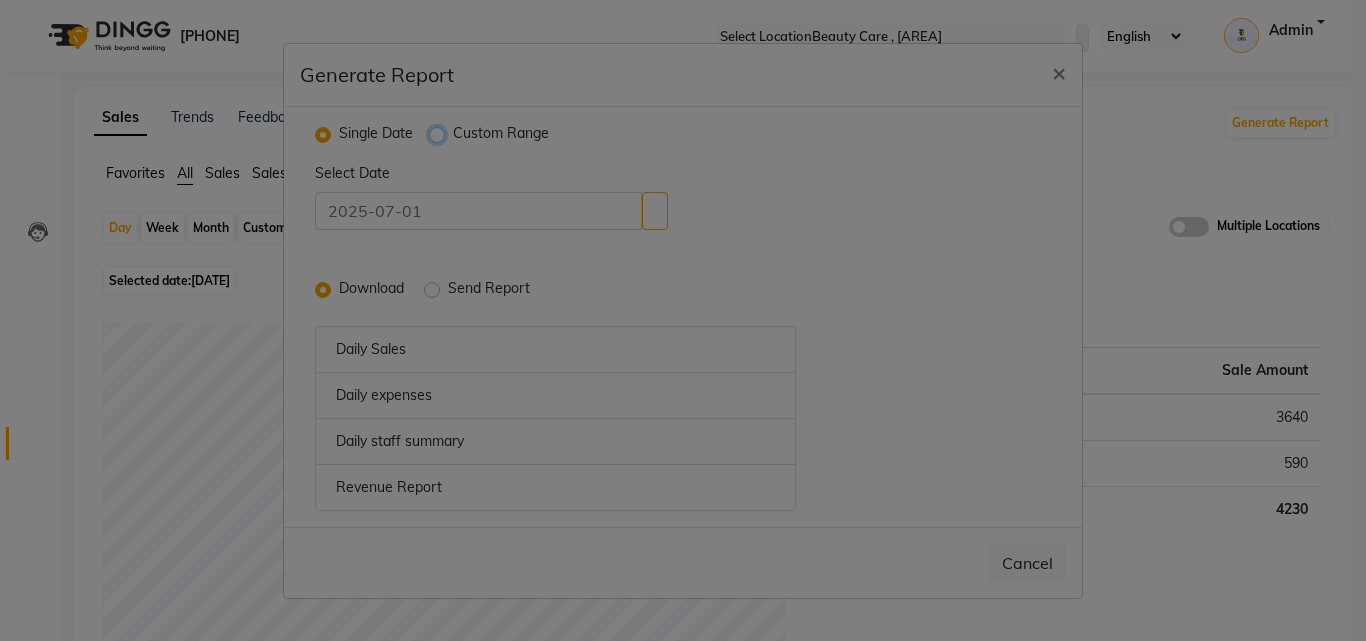 click on "Custom Range" at bounding box center [439, 133] 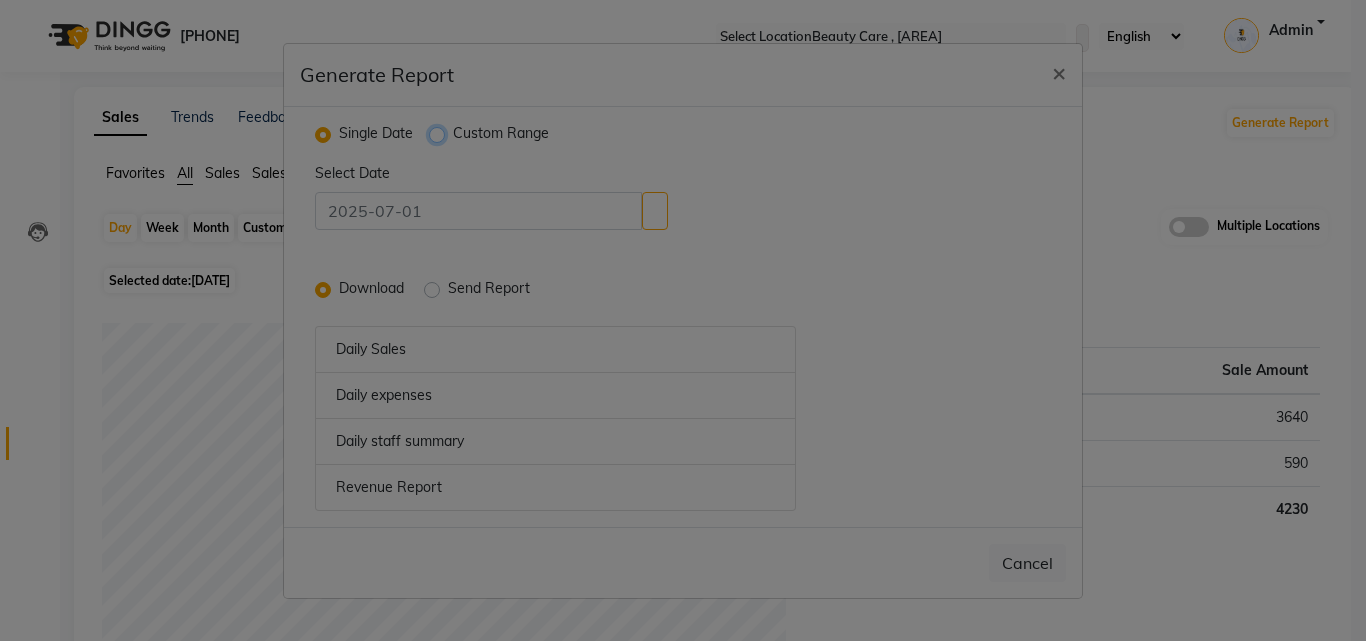 radio on "true" 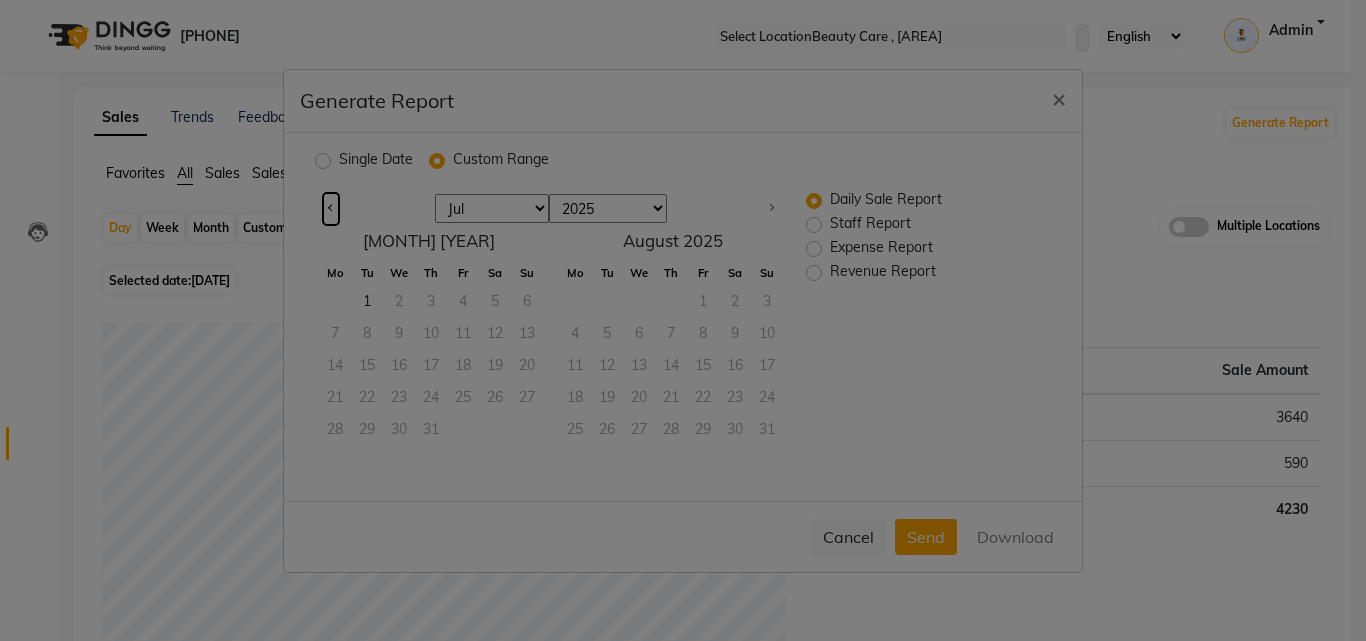 click at bounding box center (331, 209) 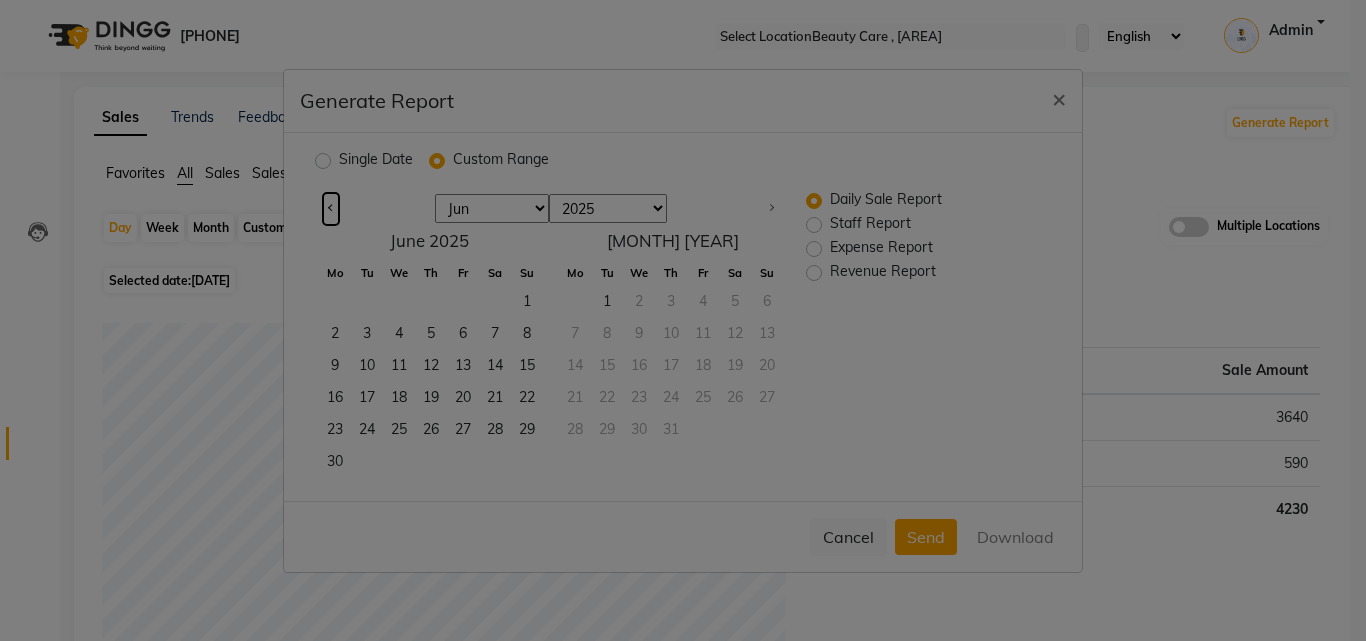 click at bounding box center (331, 209) 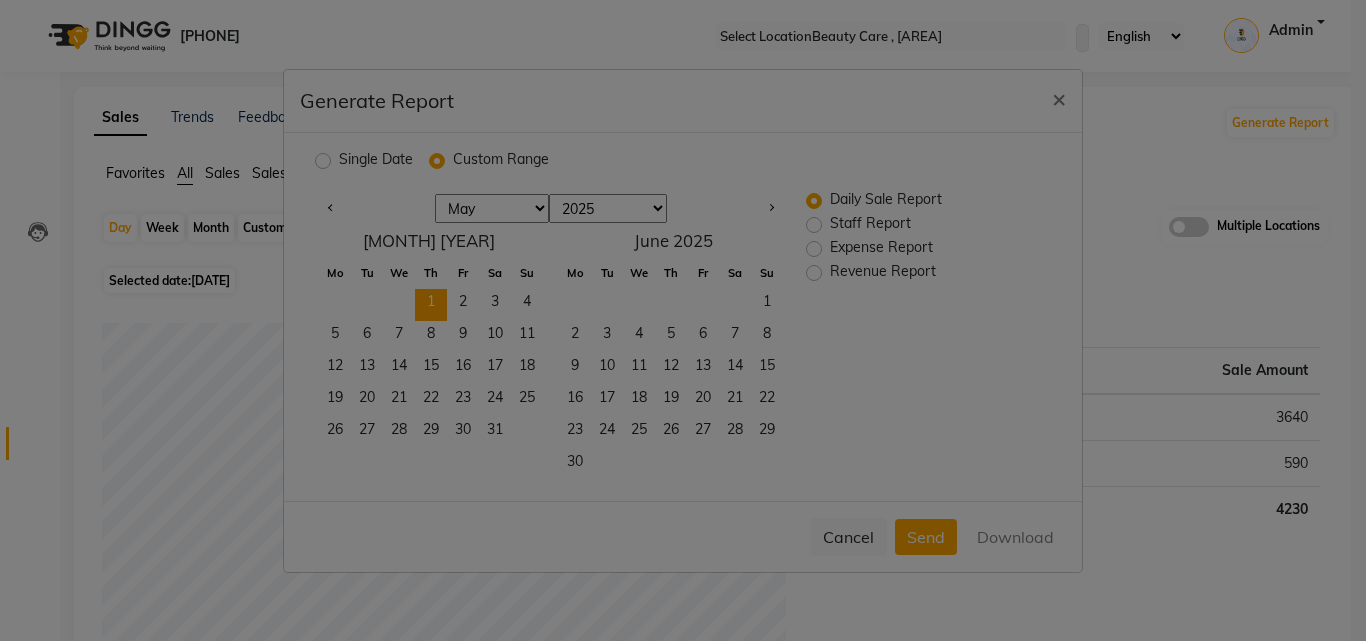 click on "1" at bounding box center [431, 305] 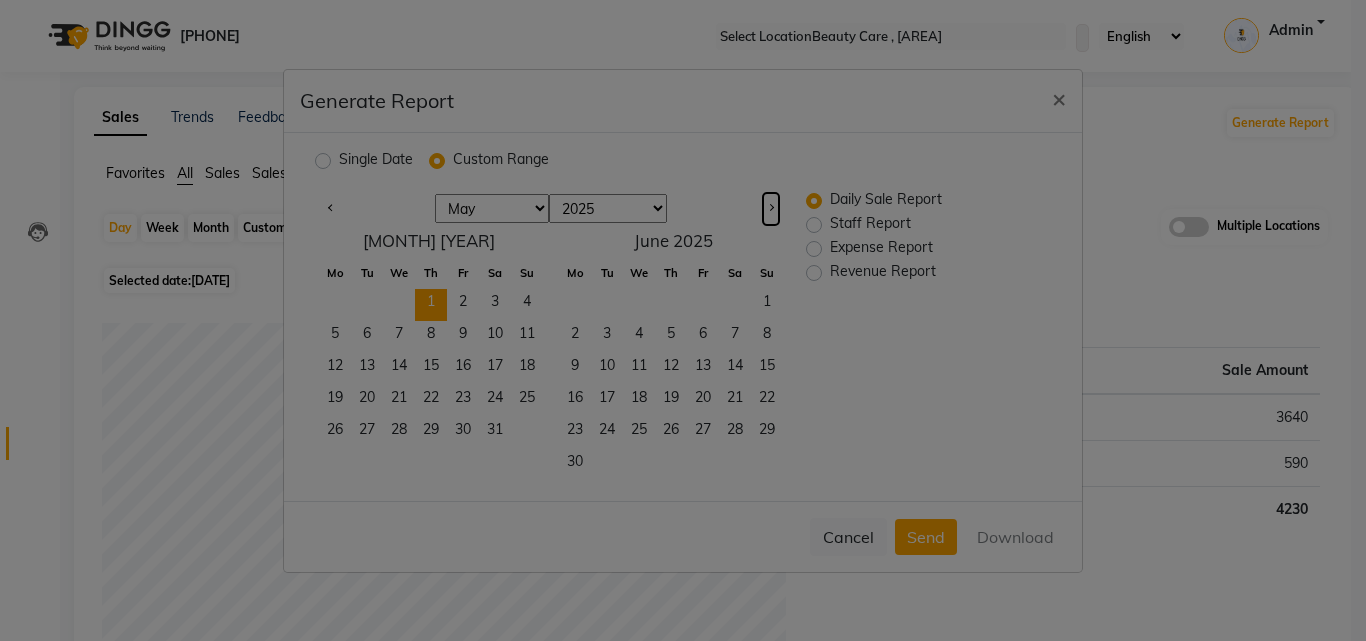 click at bounding box center (771, 209) 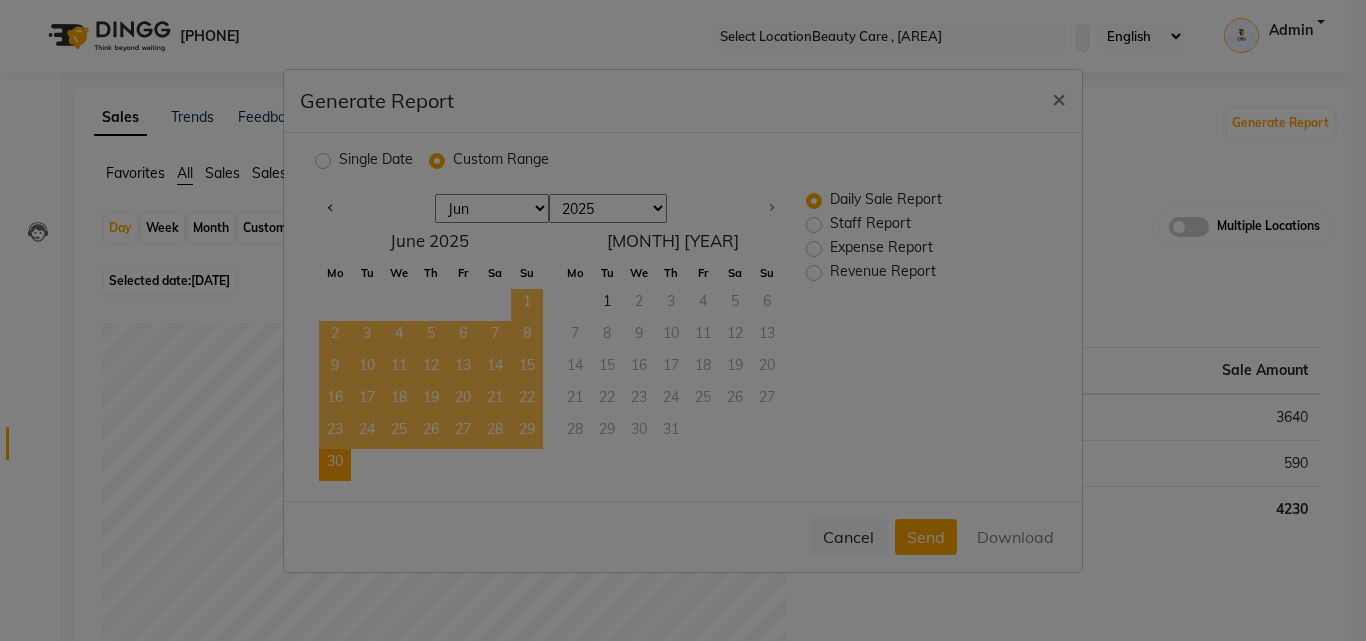click on "30" at bounding box center [335, 465] 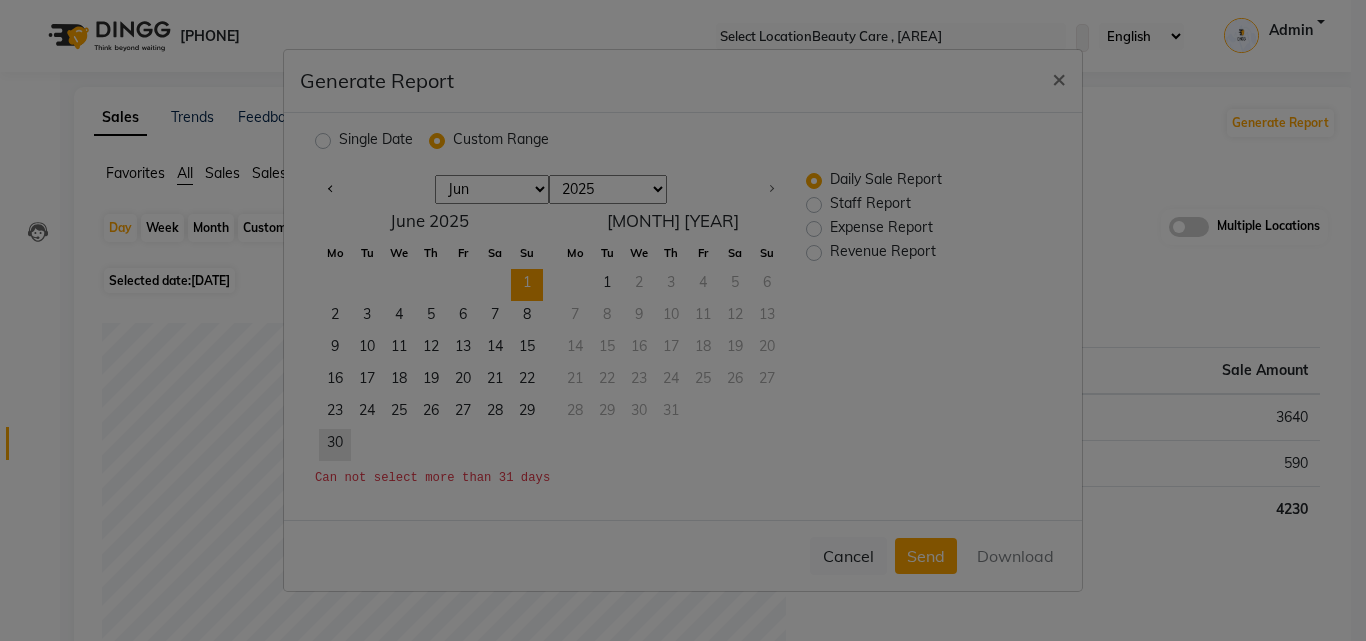 click on "1" at bounding box center (527, 285) 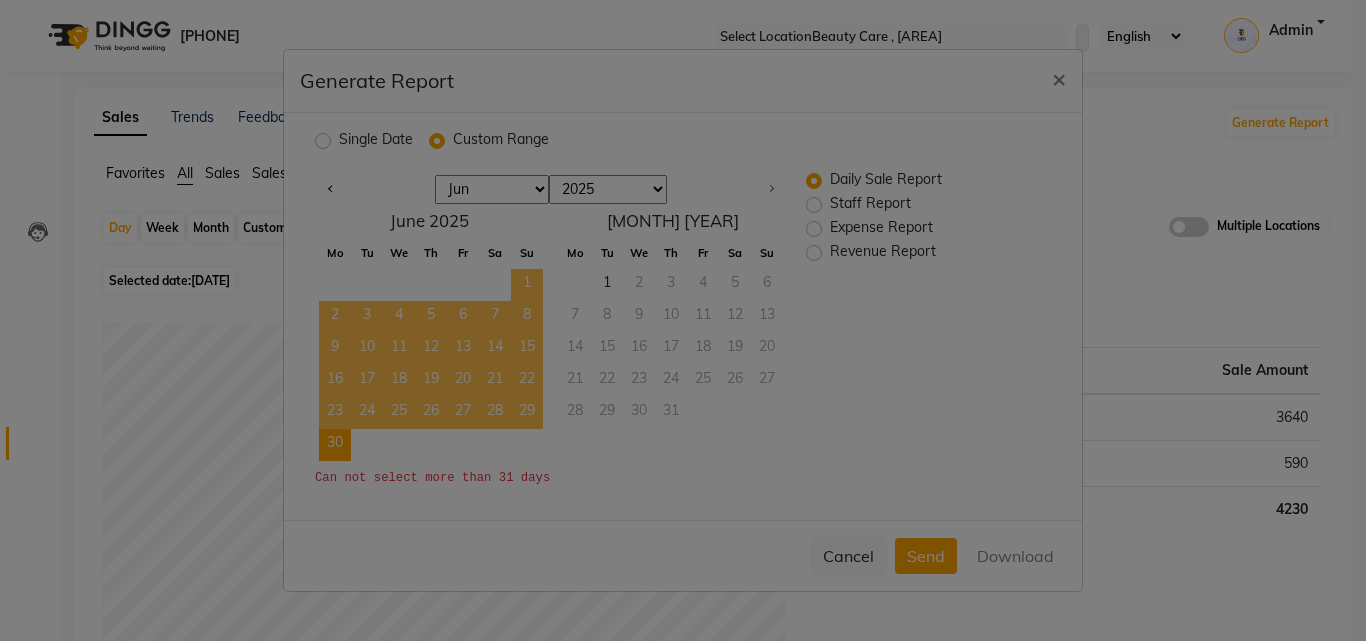 click on "30" at bounding box center (335, 445) 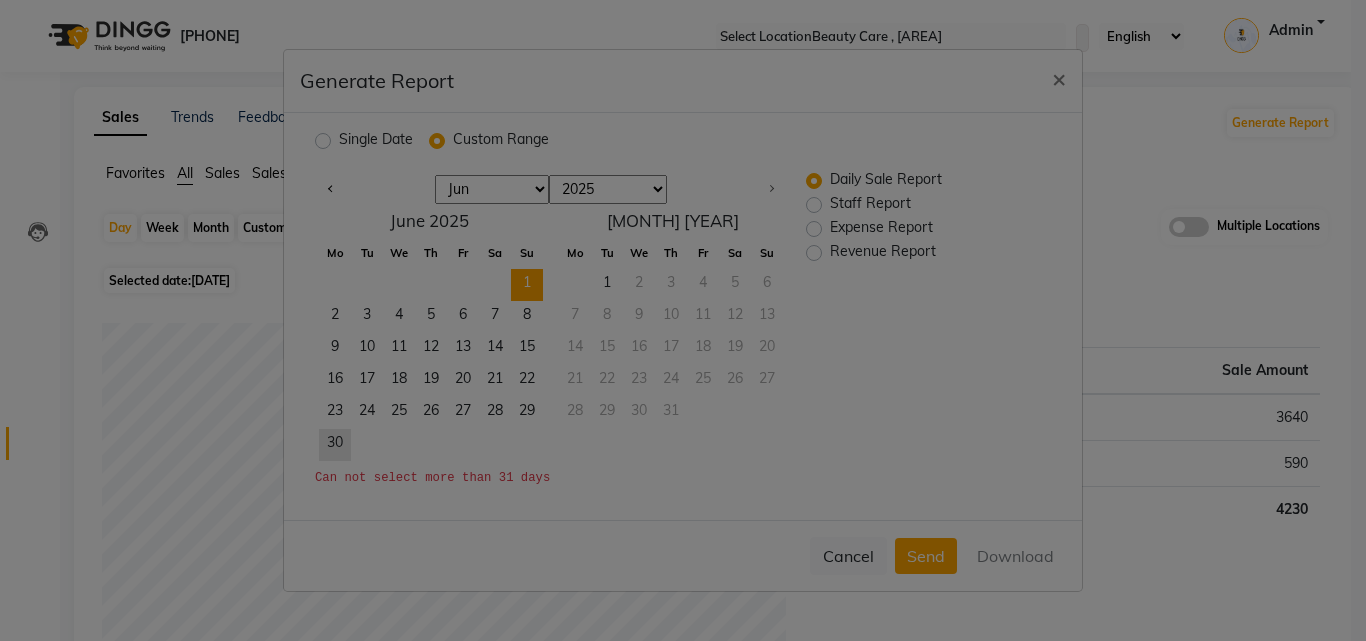 click on "1" at bounding box center (527, 285) 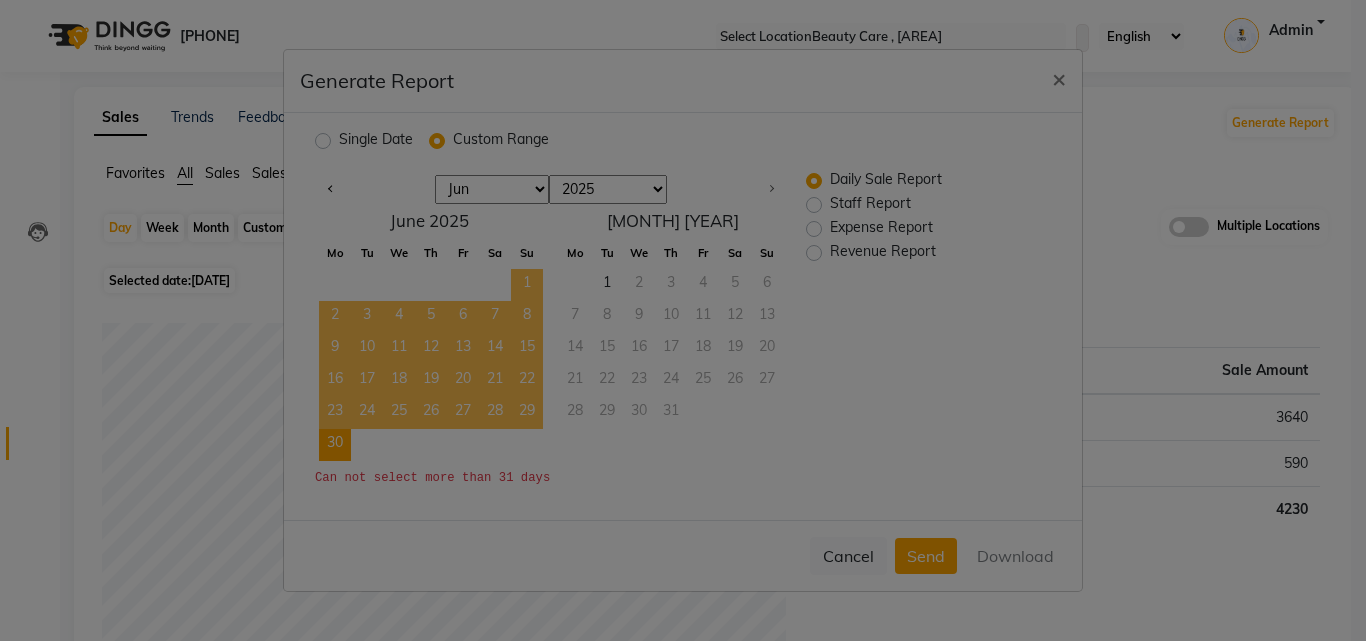 click on "30" at bounding box center (335, 445) 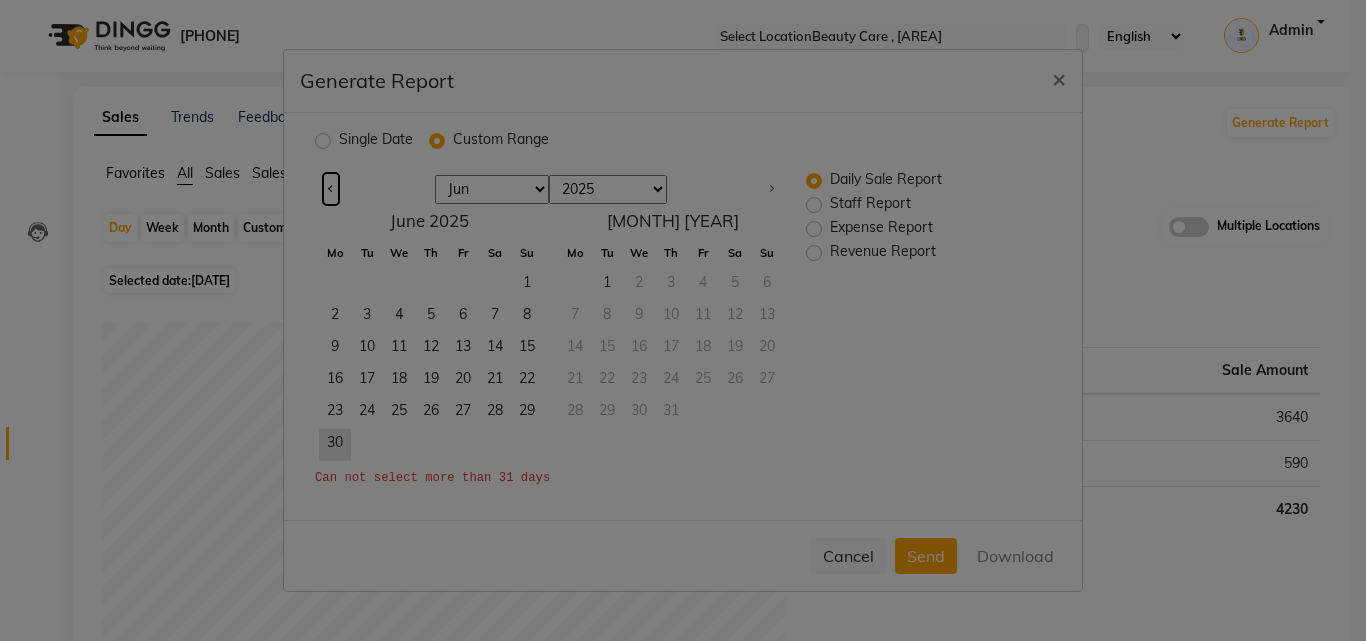 click at bounding box center [331, 189] 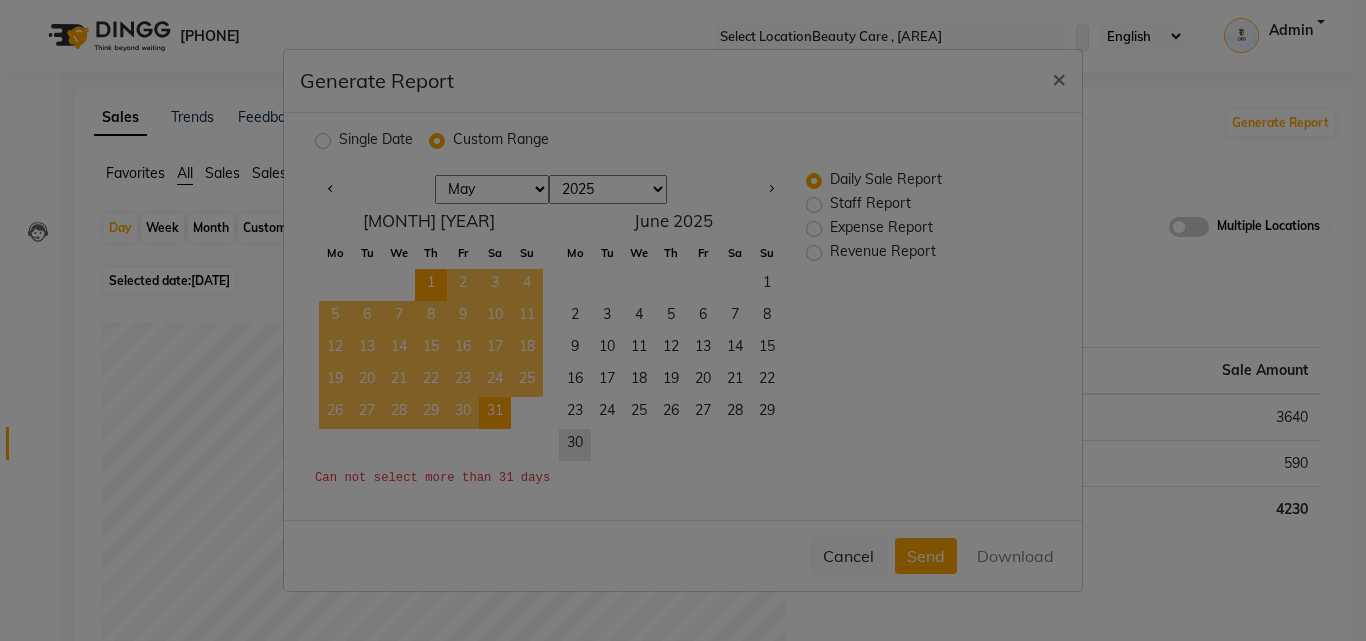 click on "31" at bounding box center [495, 413] 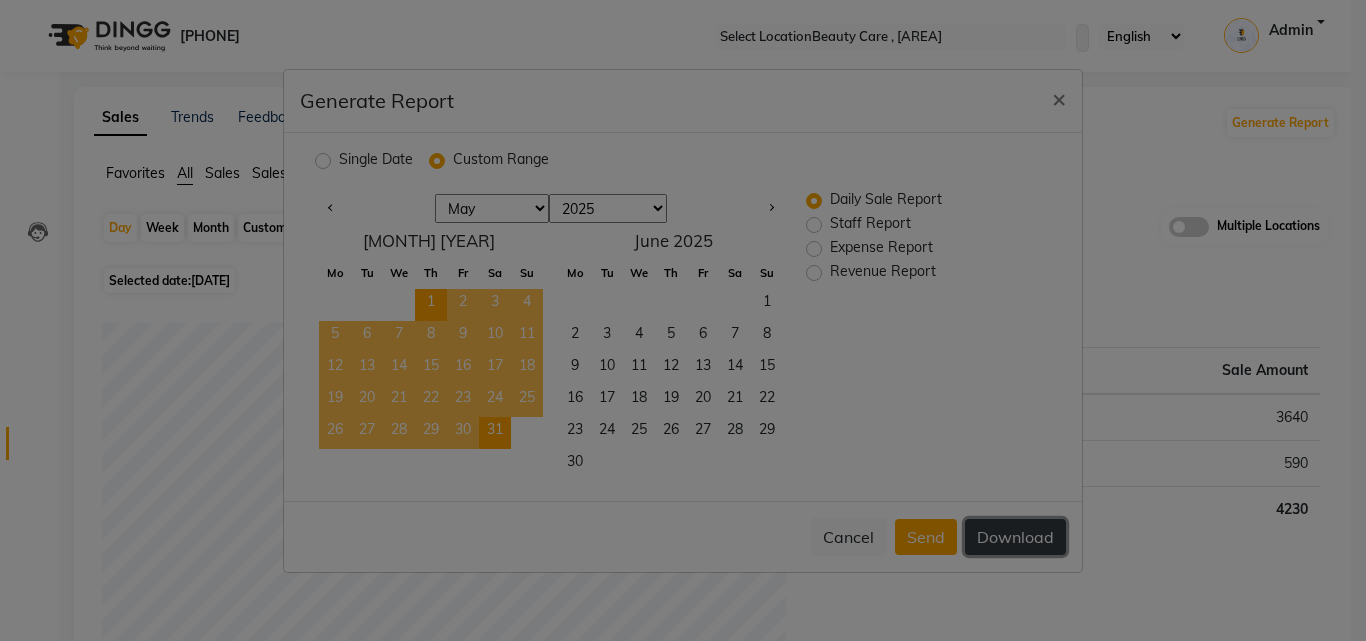 click on "Download" at bounding box center (1015, 537) 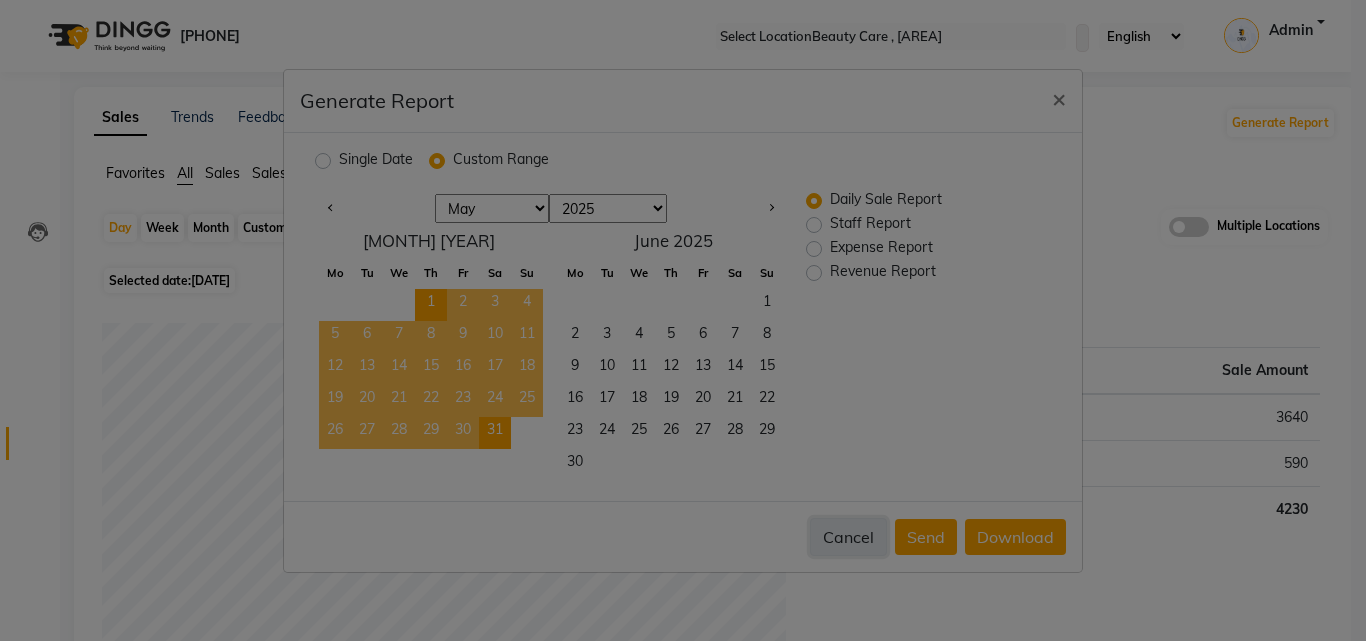 click on "Cancel" at bounding box center [848, 537] 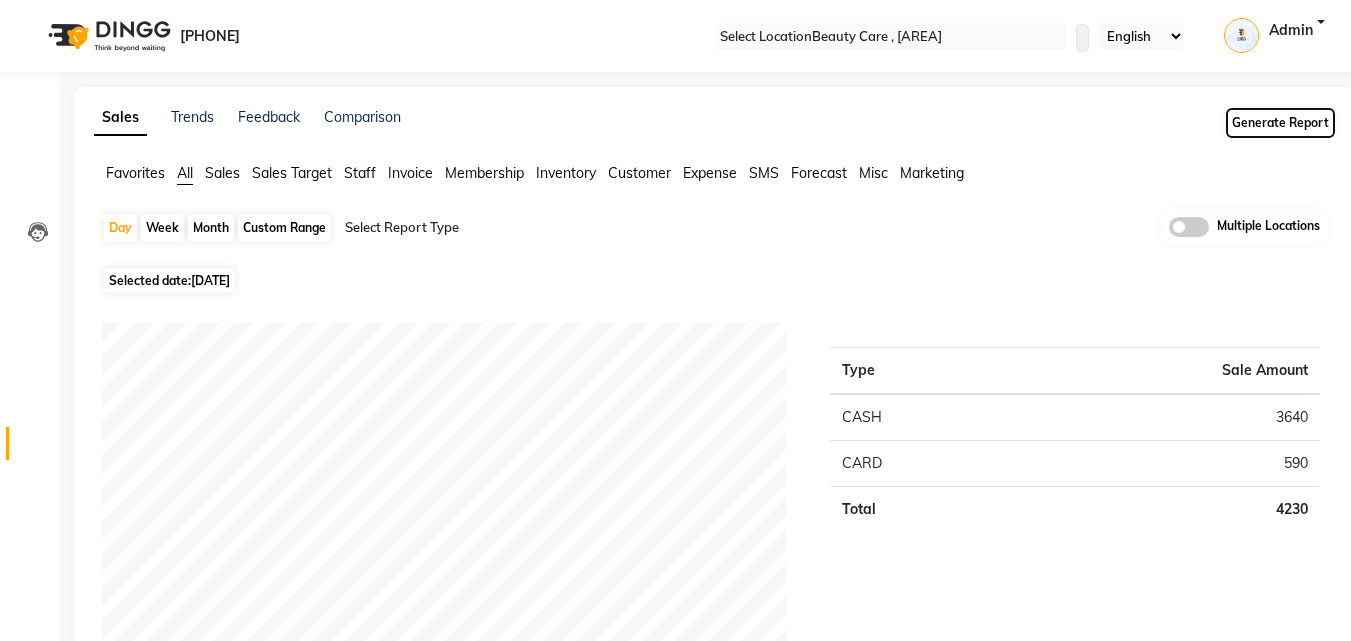 click on "Generate Report" at bounding box center [1280, 123] 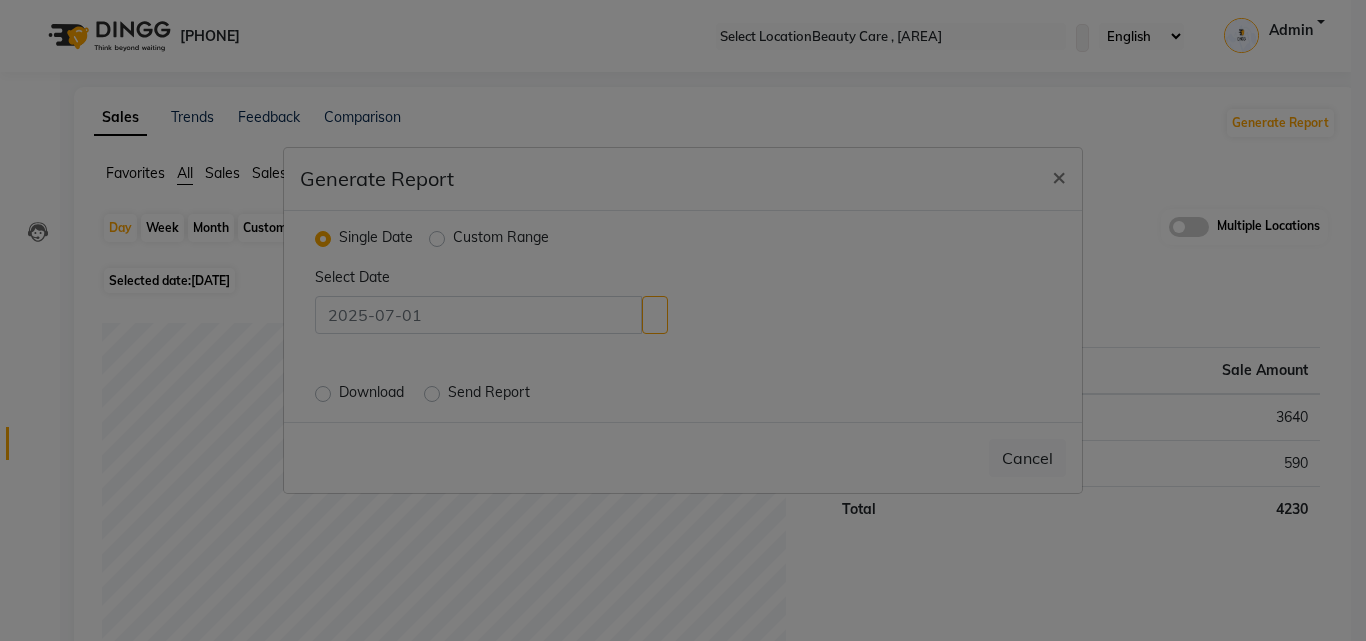 click on "Custom Range" at bounding box center [501, 239] 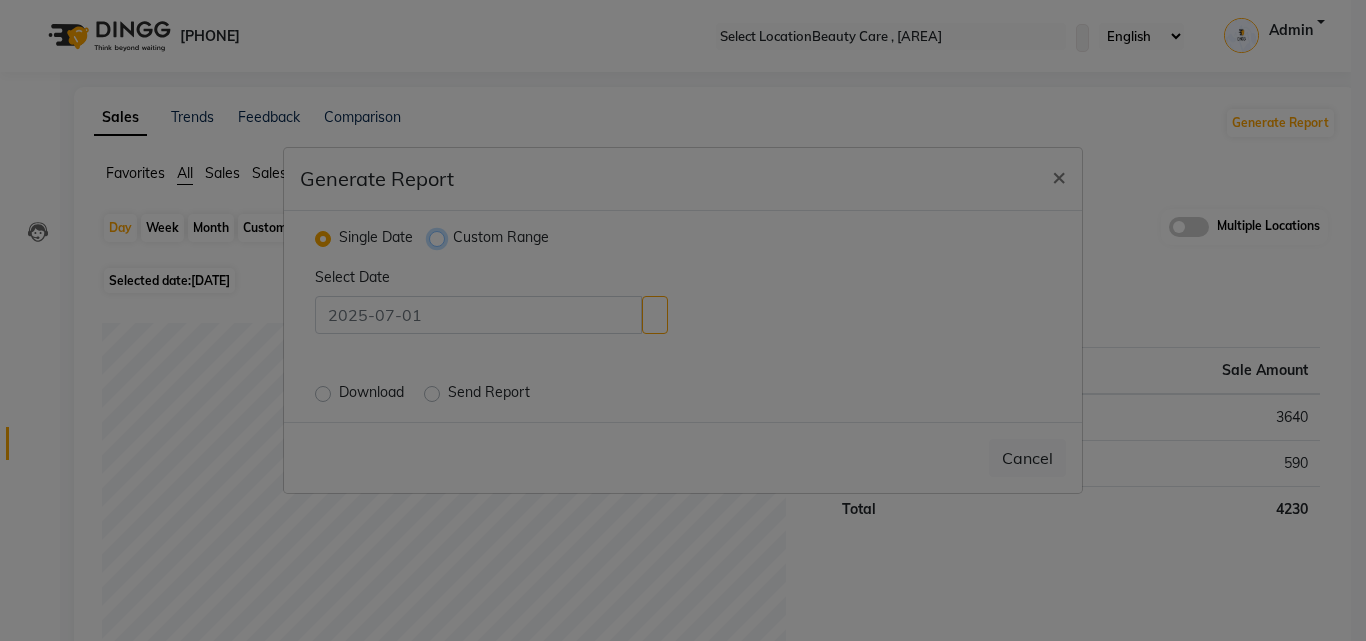 click on "Custom Range" at bounding box center (439, 238) 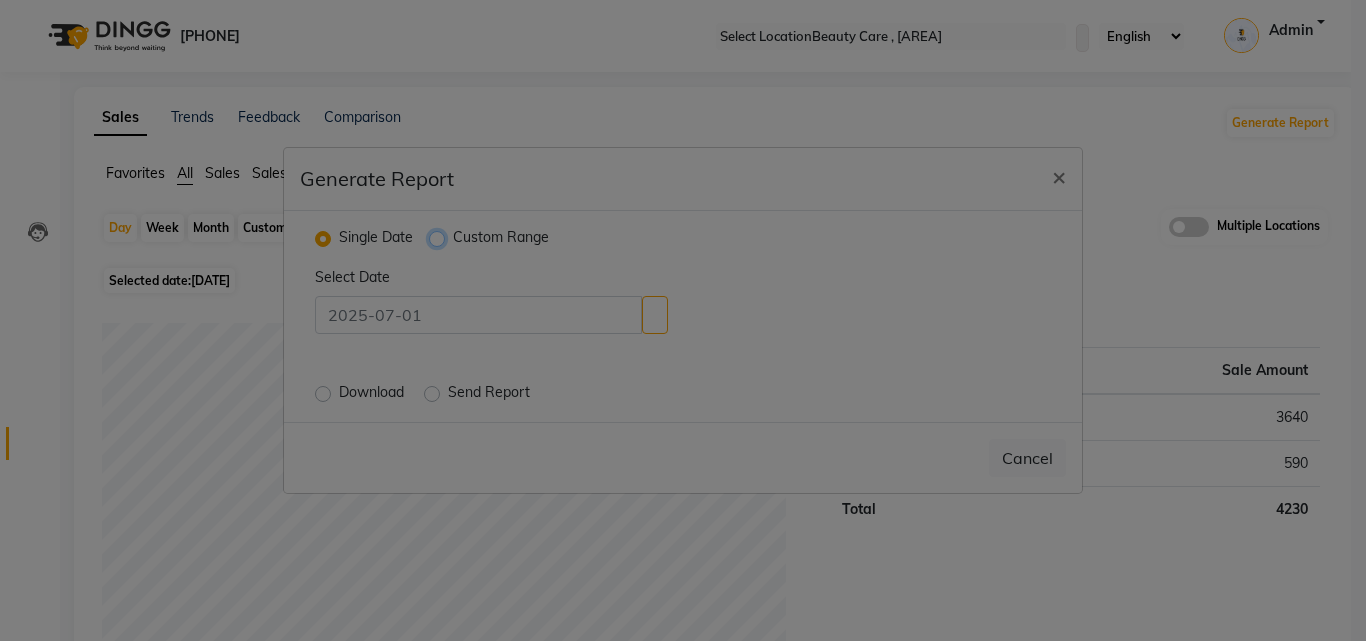radio on "true" 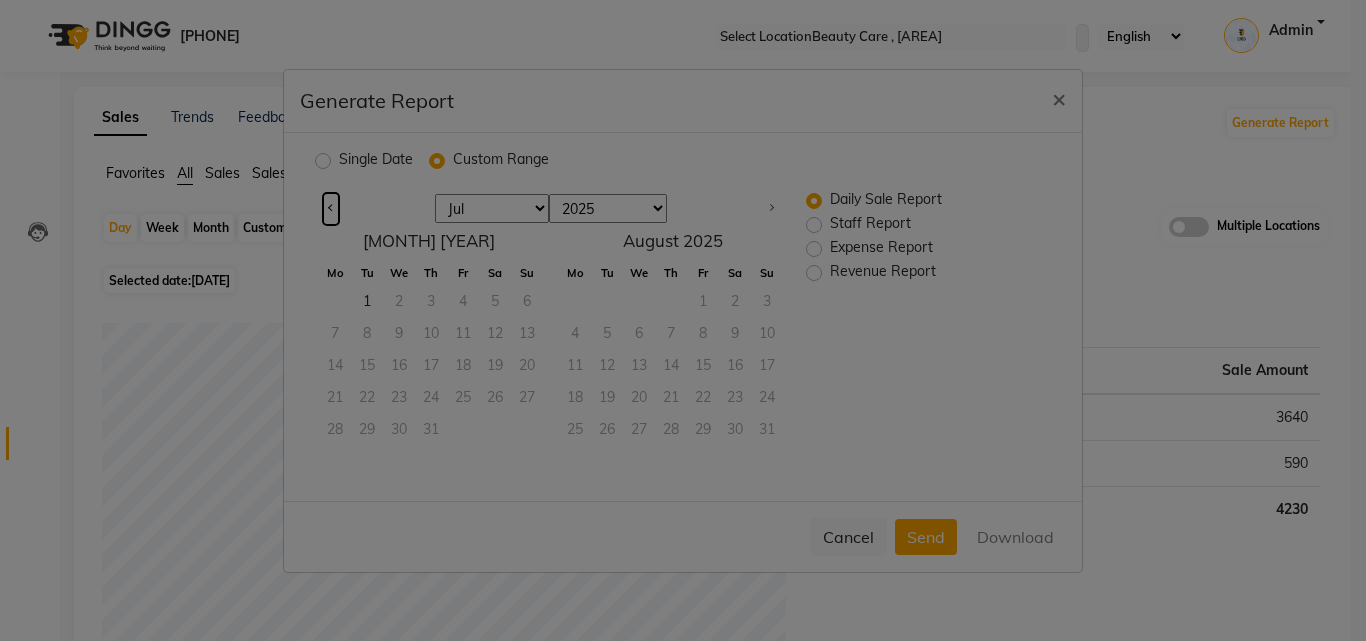 click at bounding box center (331, 207) 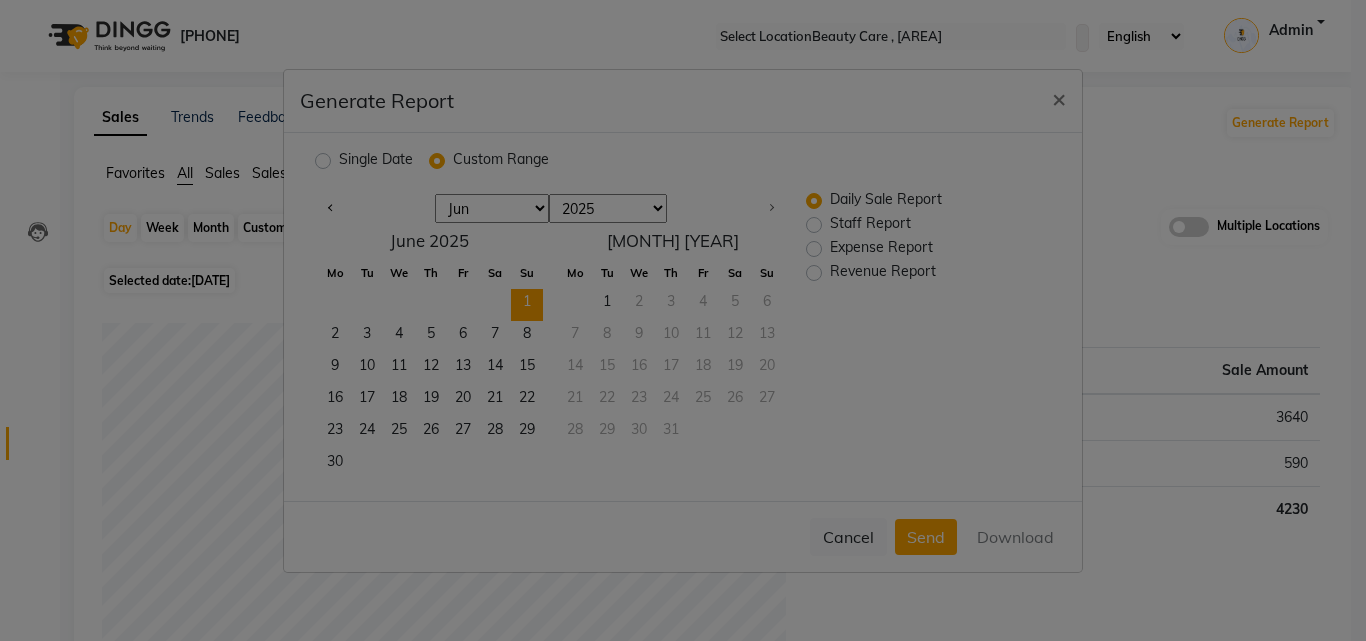 click on "1" at bounding box center (527, 305) 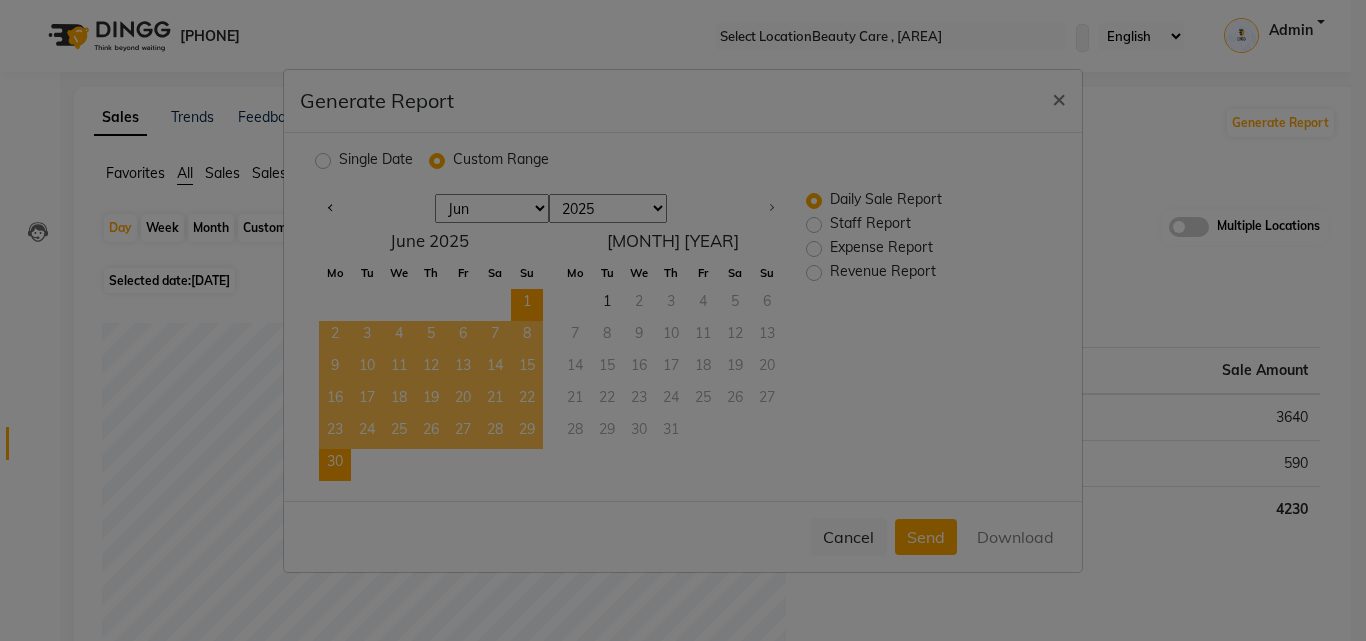 click on "30" at bounding box center [335, 465] 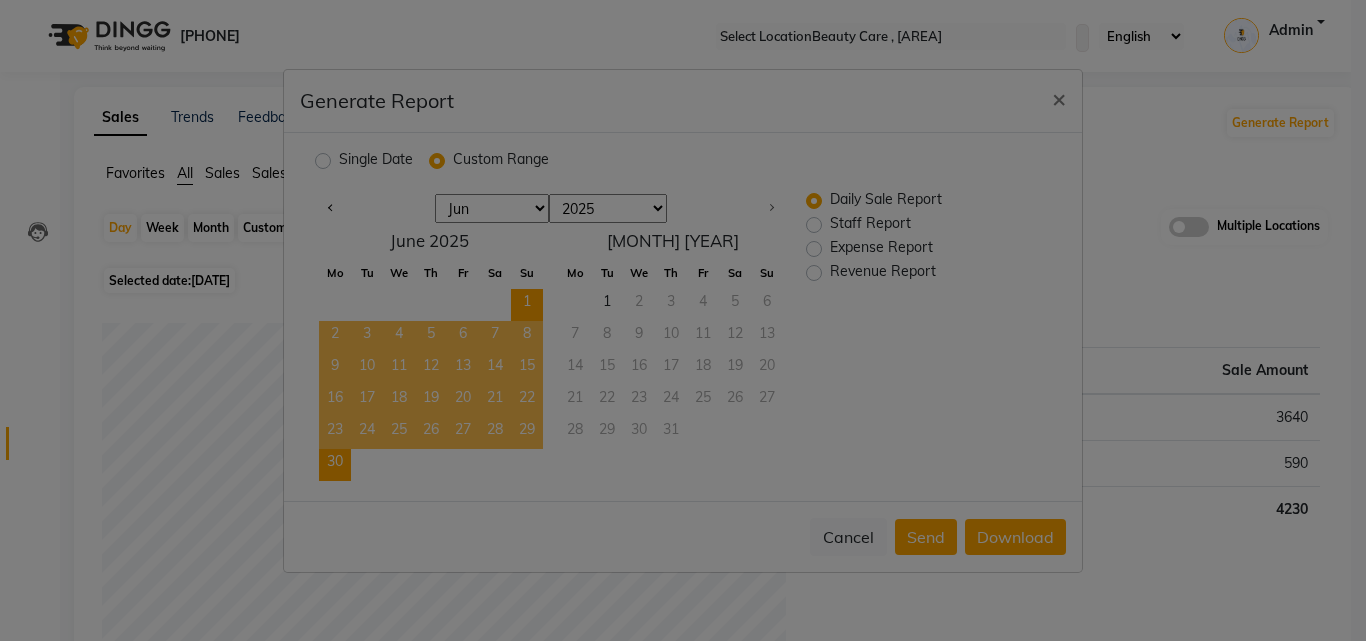 click on "Staff Report" at bounding box center [870, 225] 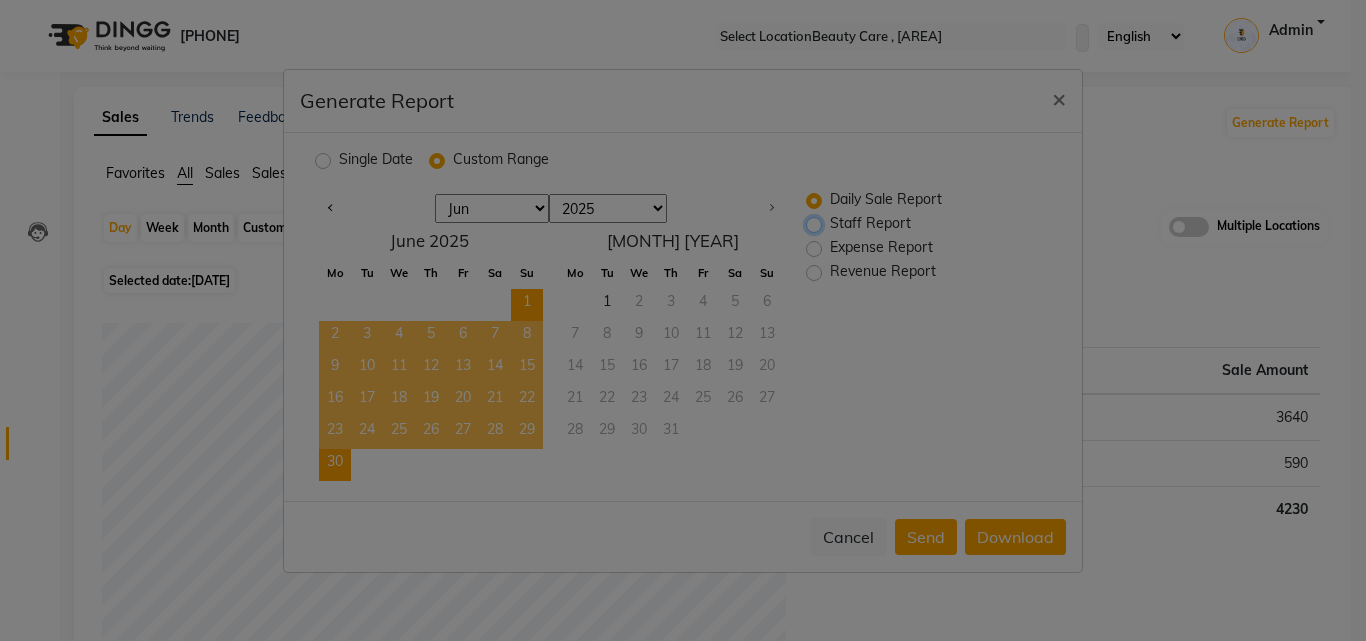 click on "Staff Report" at bounding box center [816, 223] 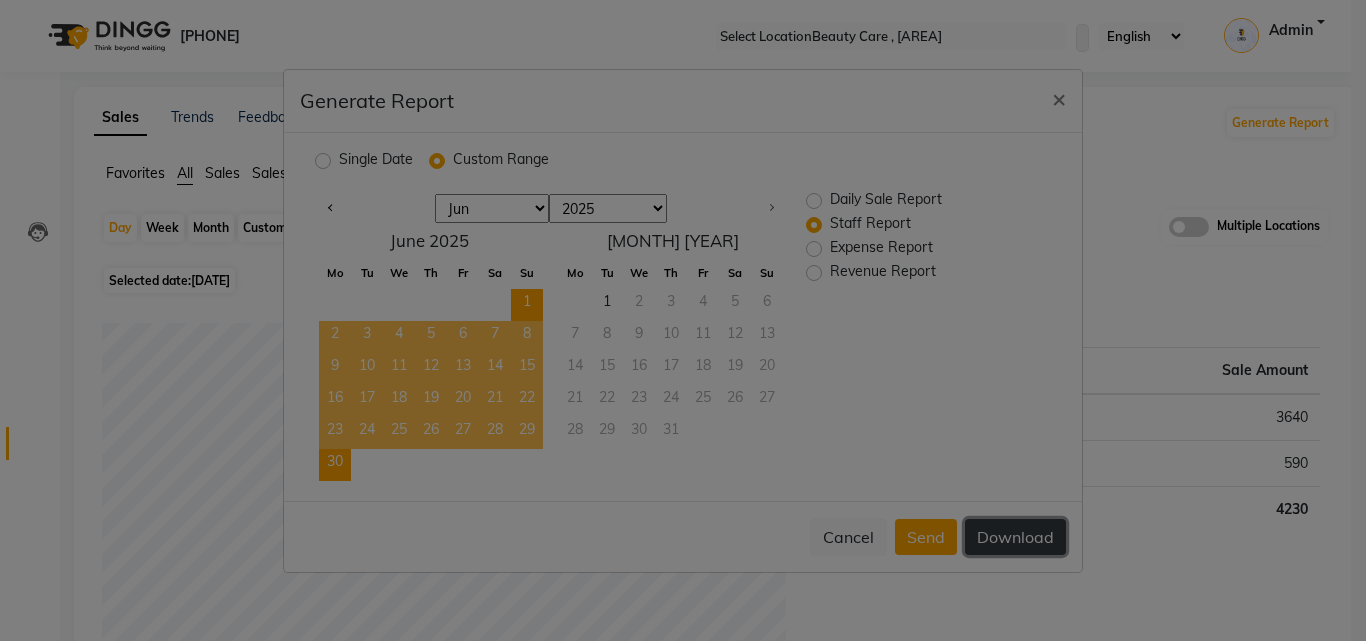 click on "Download" at bounding box center [1015, 537] 